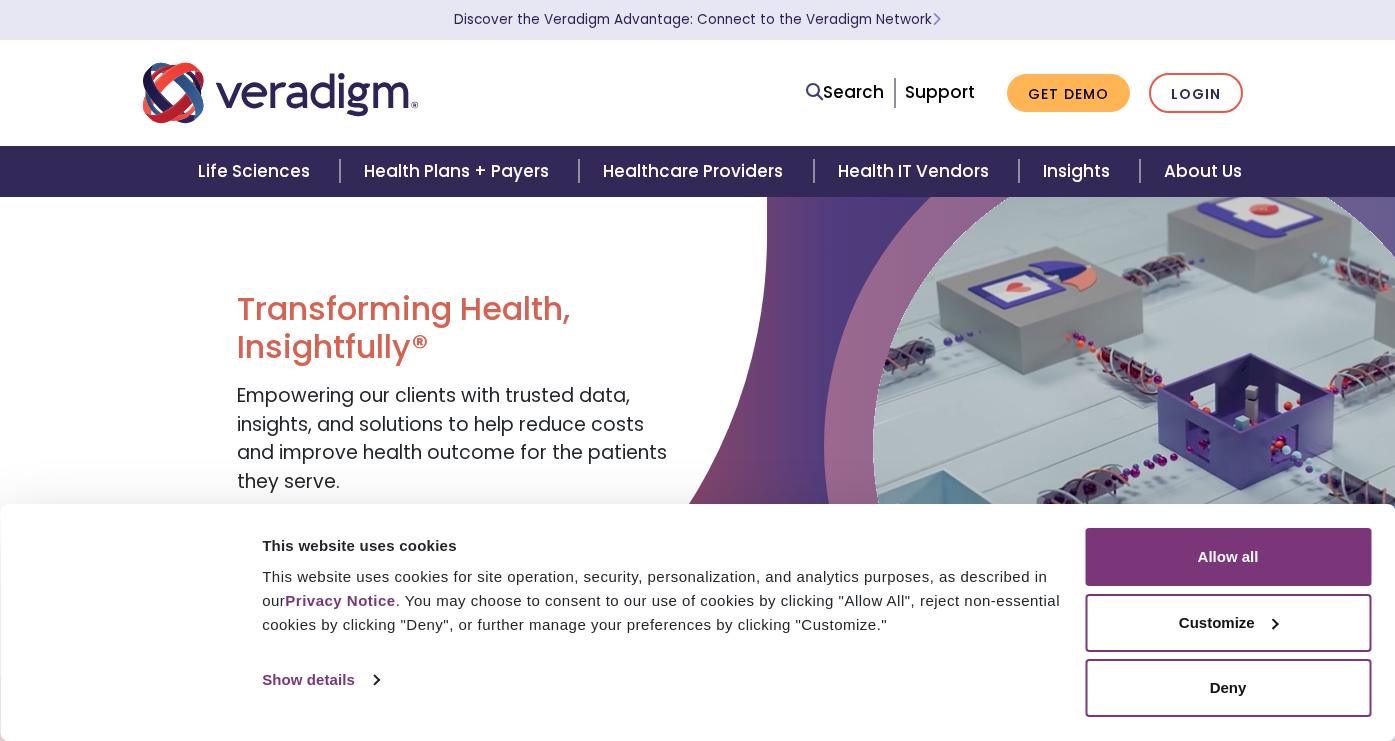 scroll, scrollTop: 0, scrollLeft: 0, axis: both 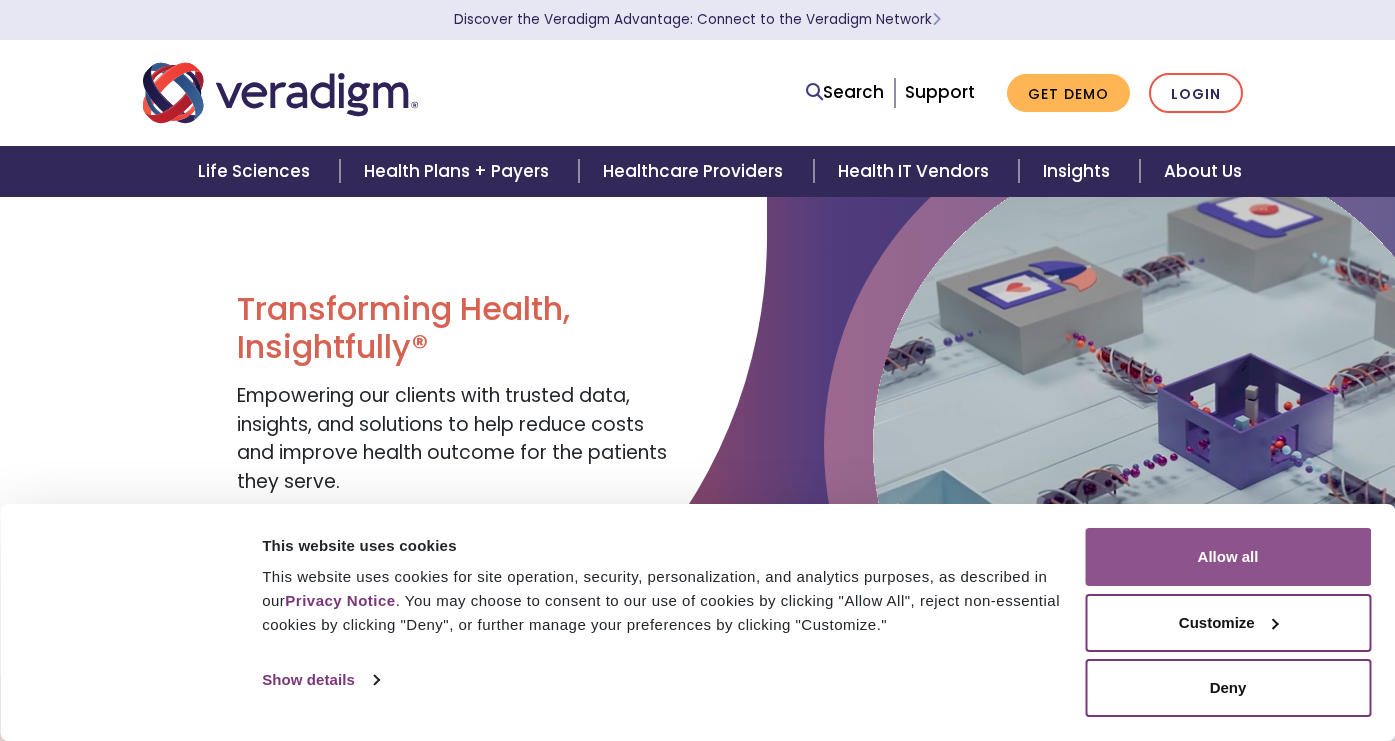 click on "Allow all" at bounding box center (1228, 557) 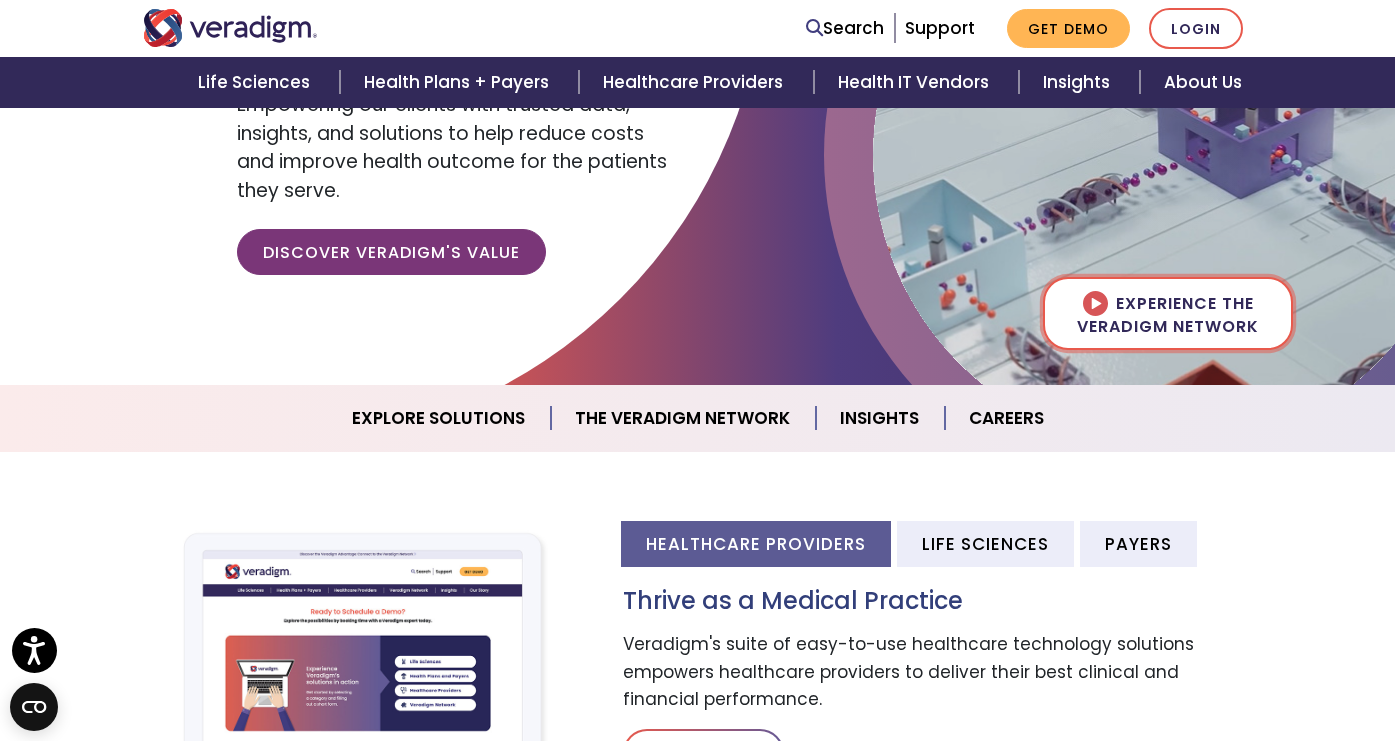 scroll, scrollTop: 290, scrollLeft: 0, axis: vertical 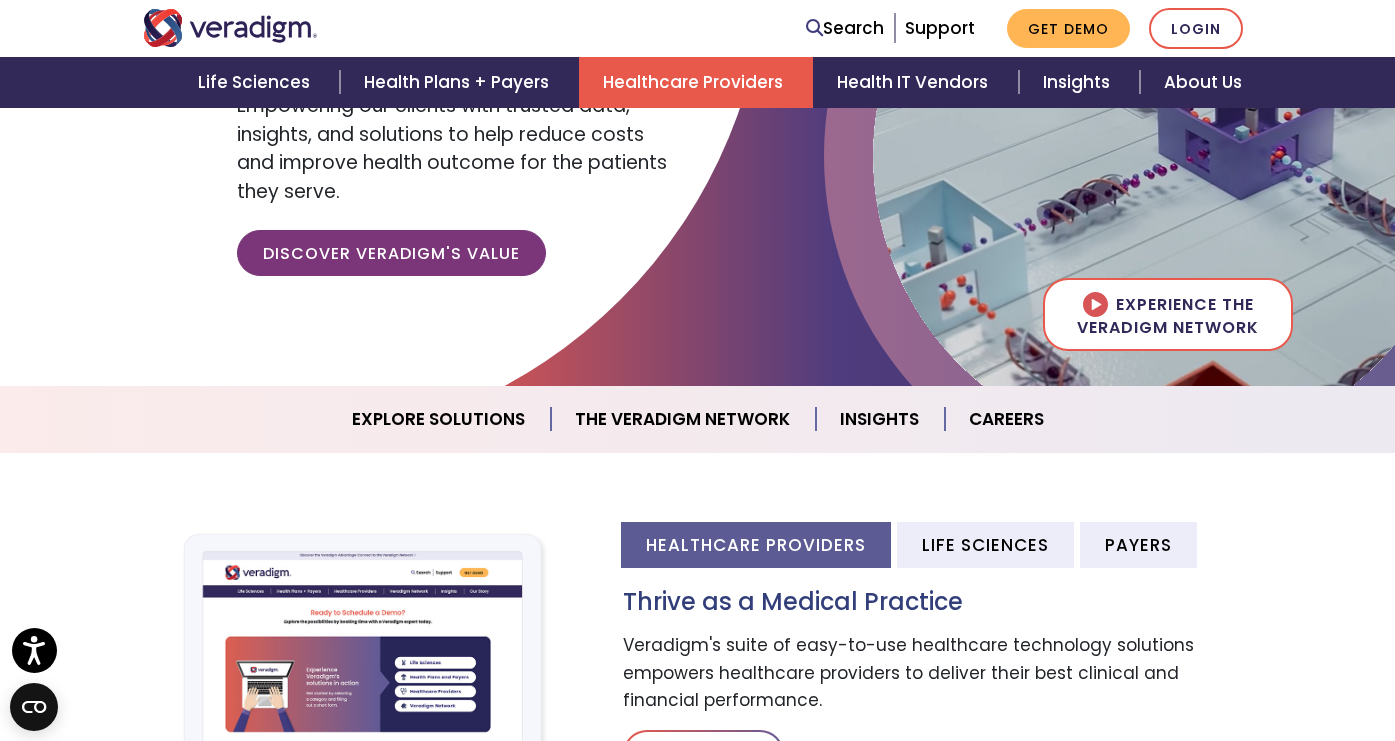 click on "Healthcare Providers" at bounding box center (696, 82) 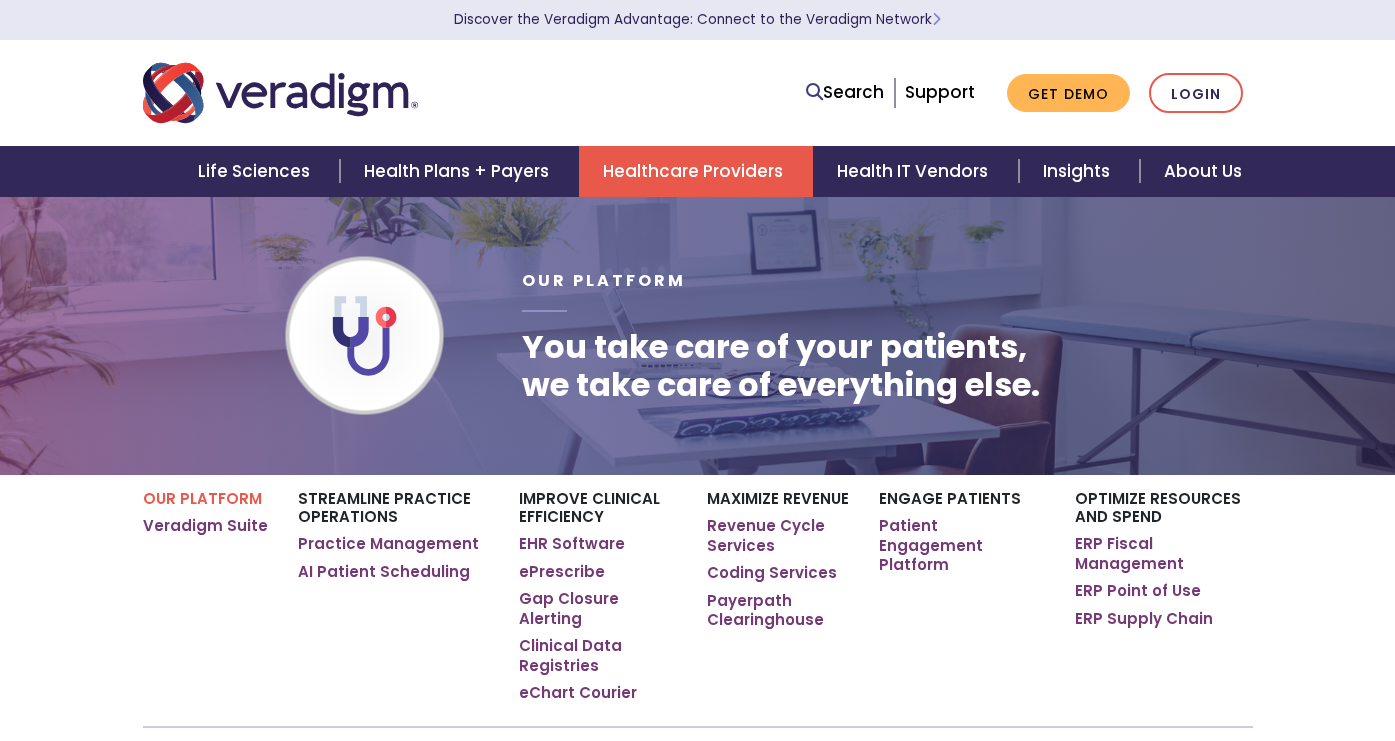 scroll, scrollTop: 0, scrollLeft: 0, axis: both 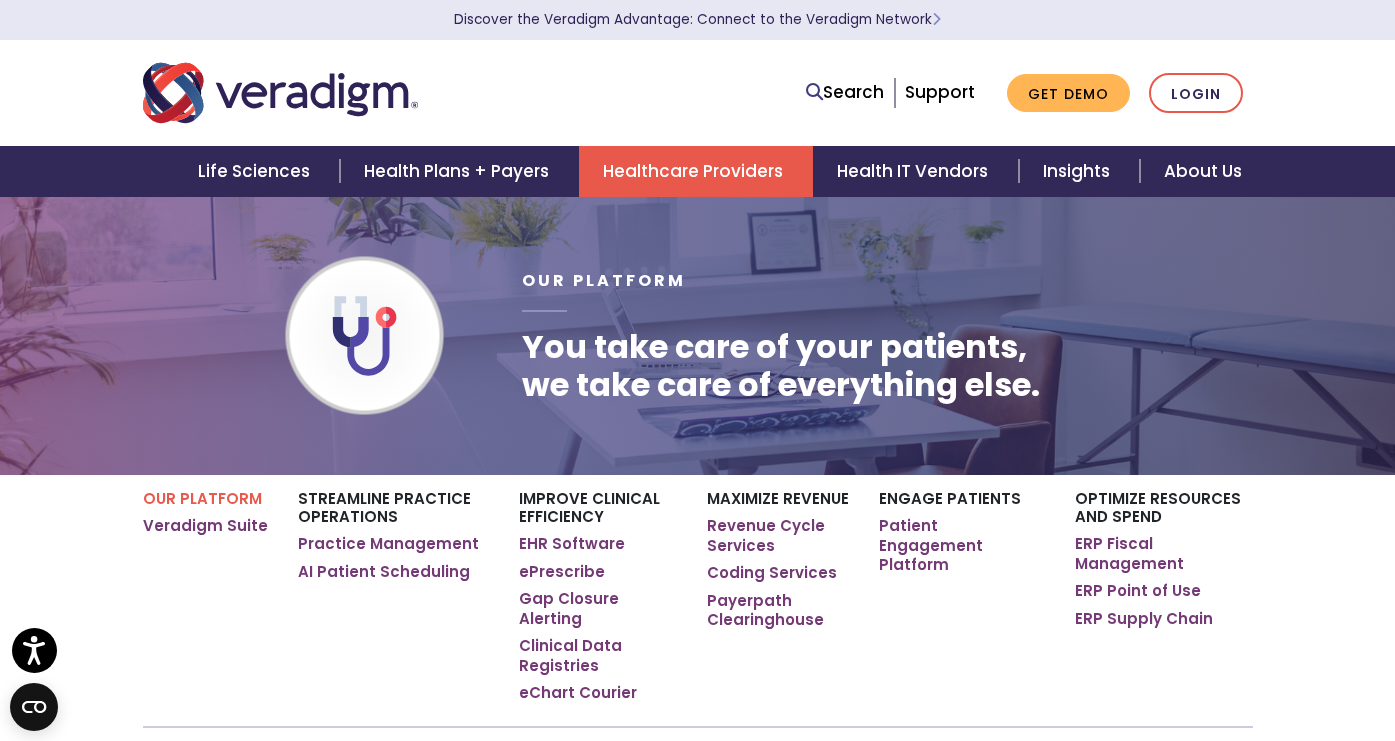 click at bounding box center [280, 93] 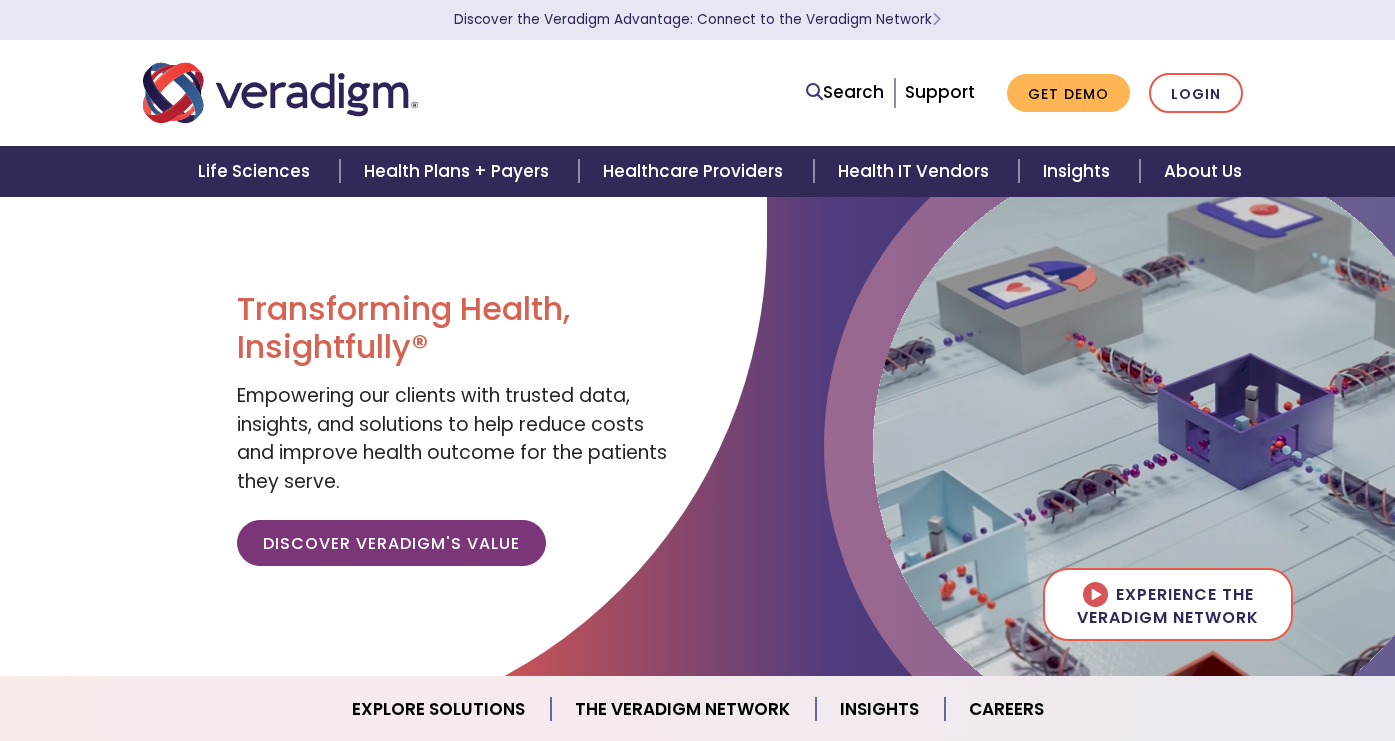 scroll, scrollTop: 0, scrollLeft: 0, axis: both 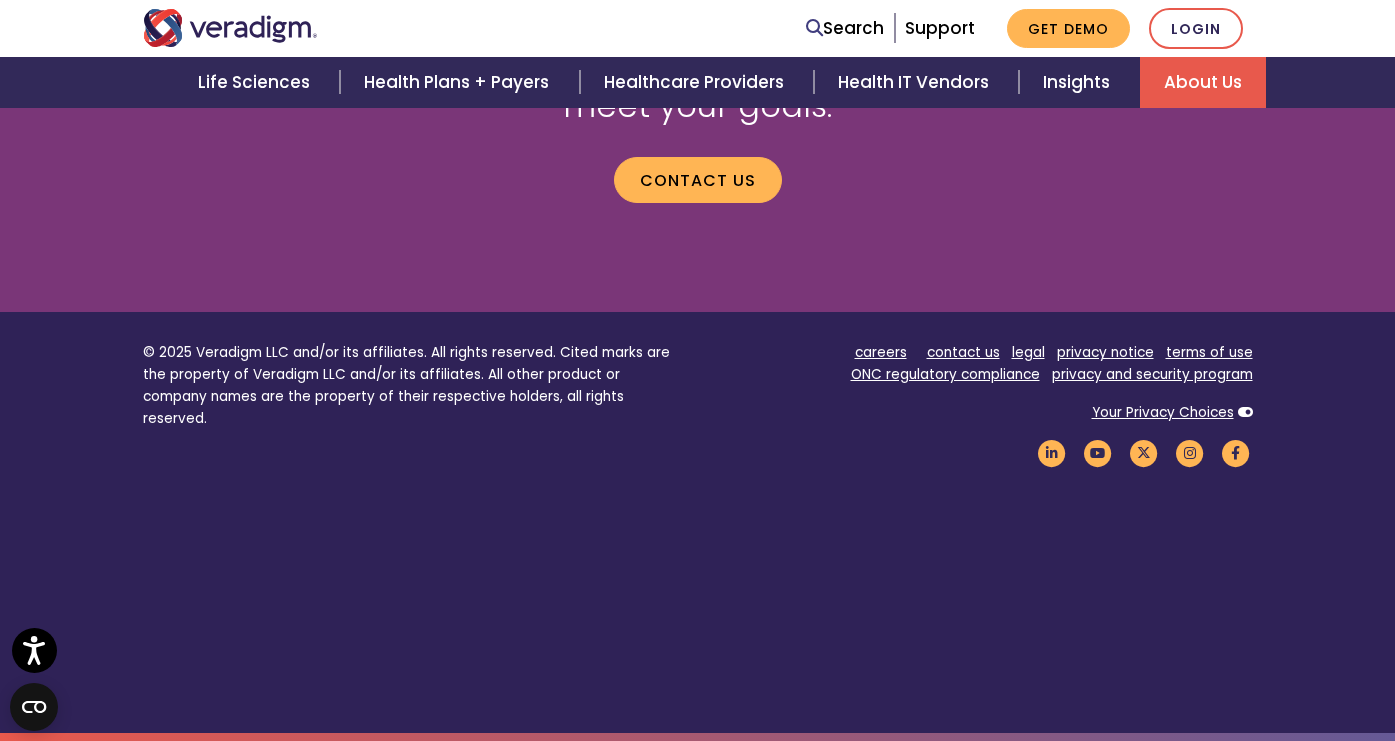 click on "About Us" at bounding box center [1203, 82] 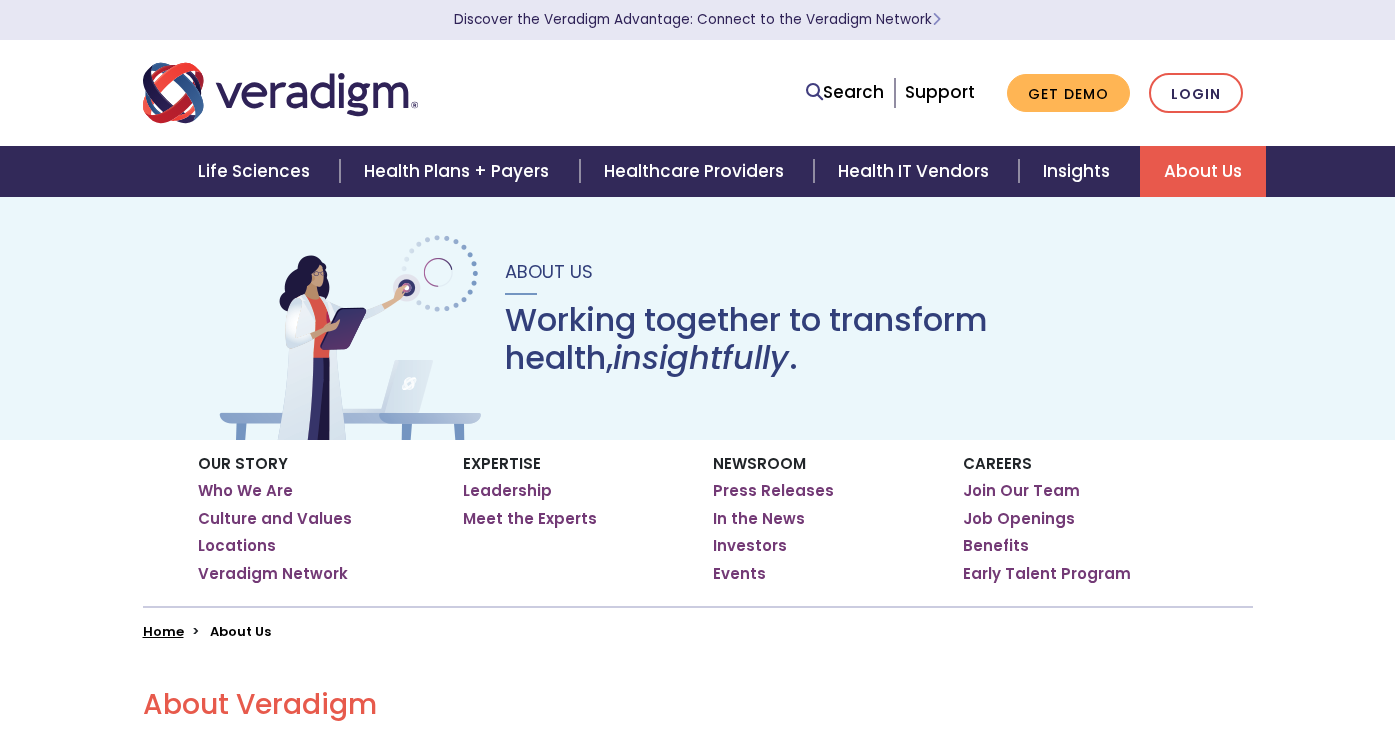 scroll, scrollTop: 0, scrollLeft: 0, axis: both 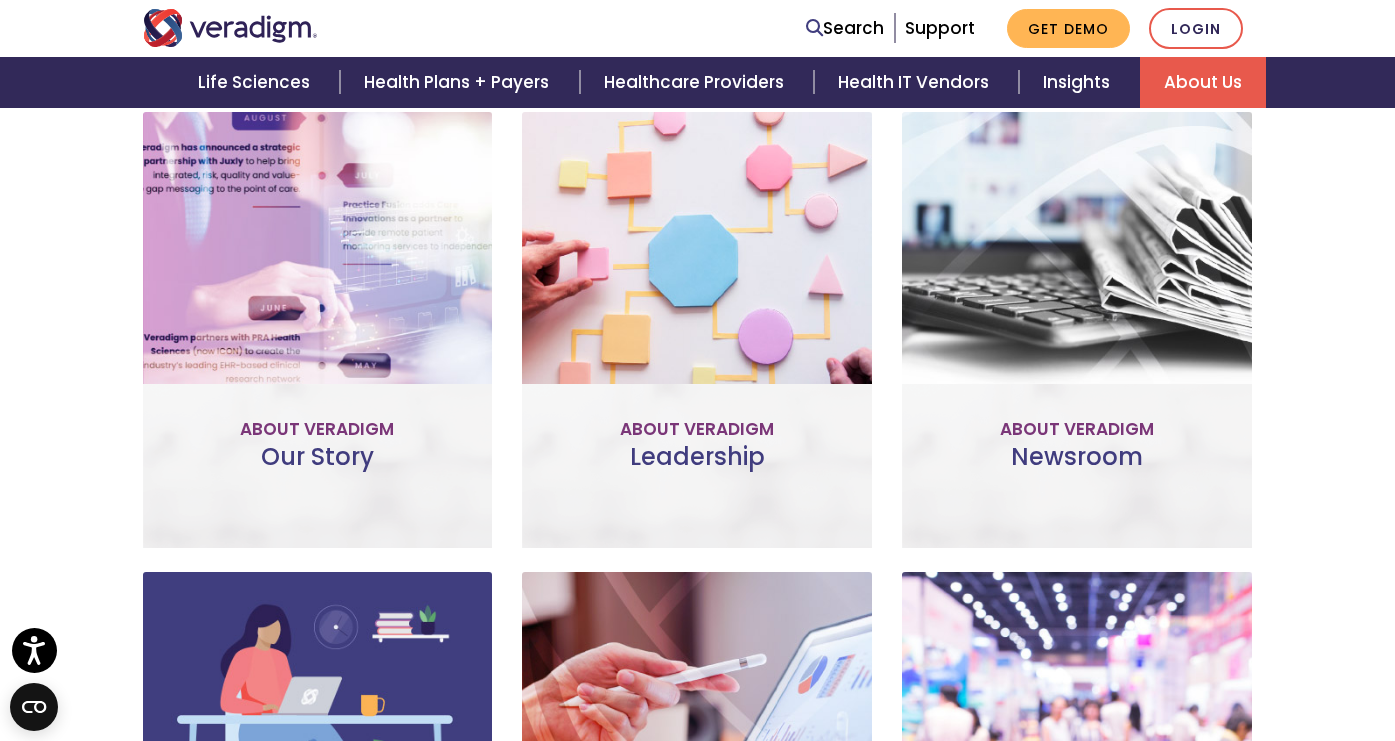 click on "Leadership
The committed professionals who make up our Veradigm leadership team use their expert knowledge to drive our mission of transforming health, insightfully.
Meet the Team" at bounding box center [697, 330] 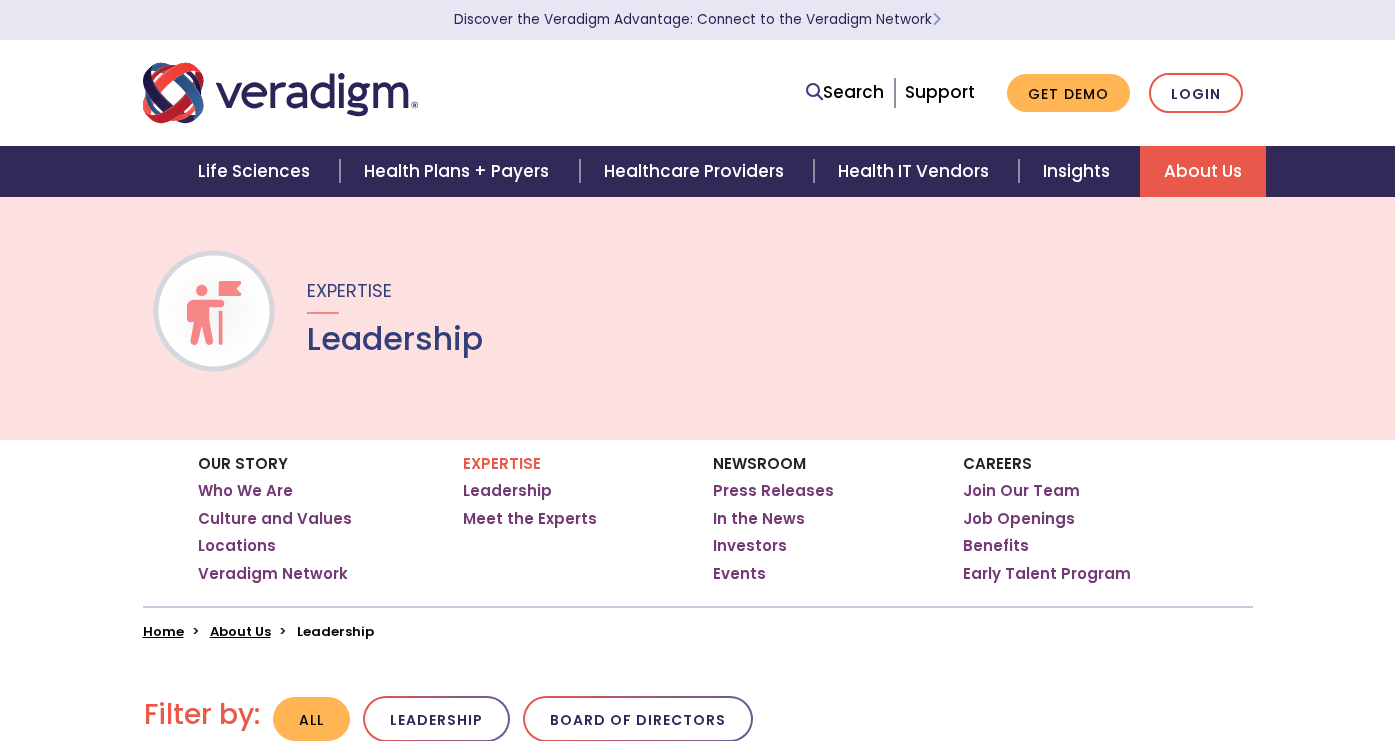 scroll, scrollTop: 0, scrollLeft: 0, axis: both 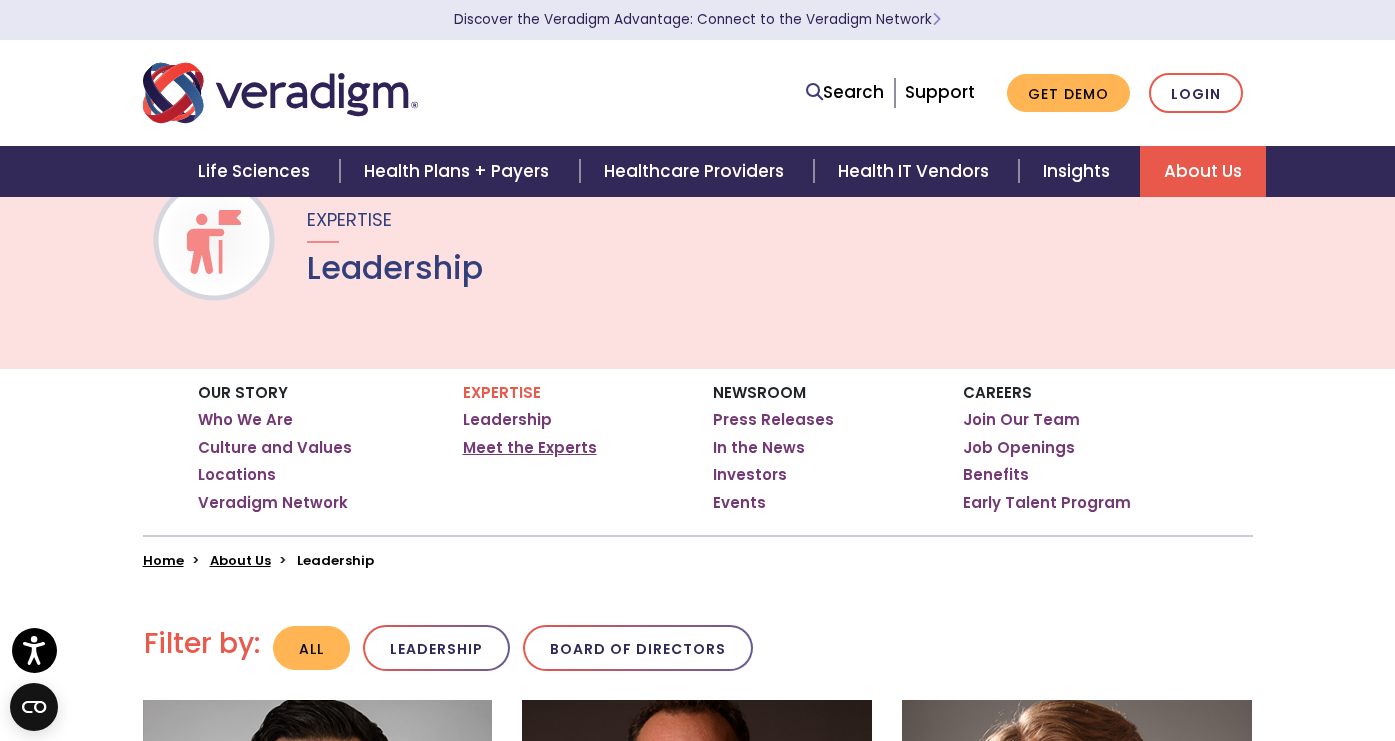 click on "Meet the Experts" at bounding box center (530, 448) 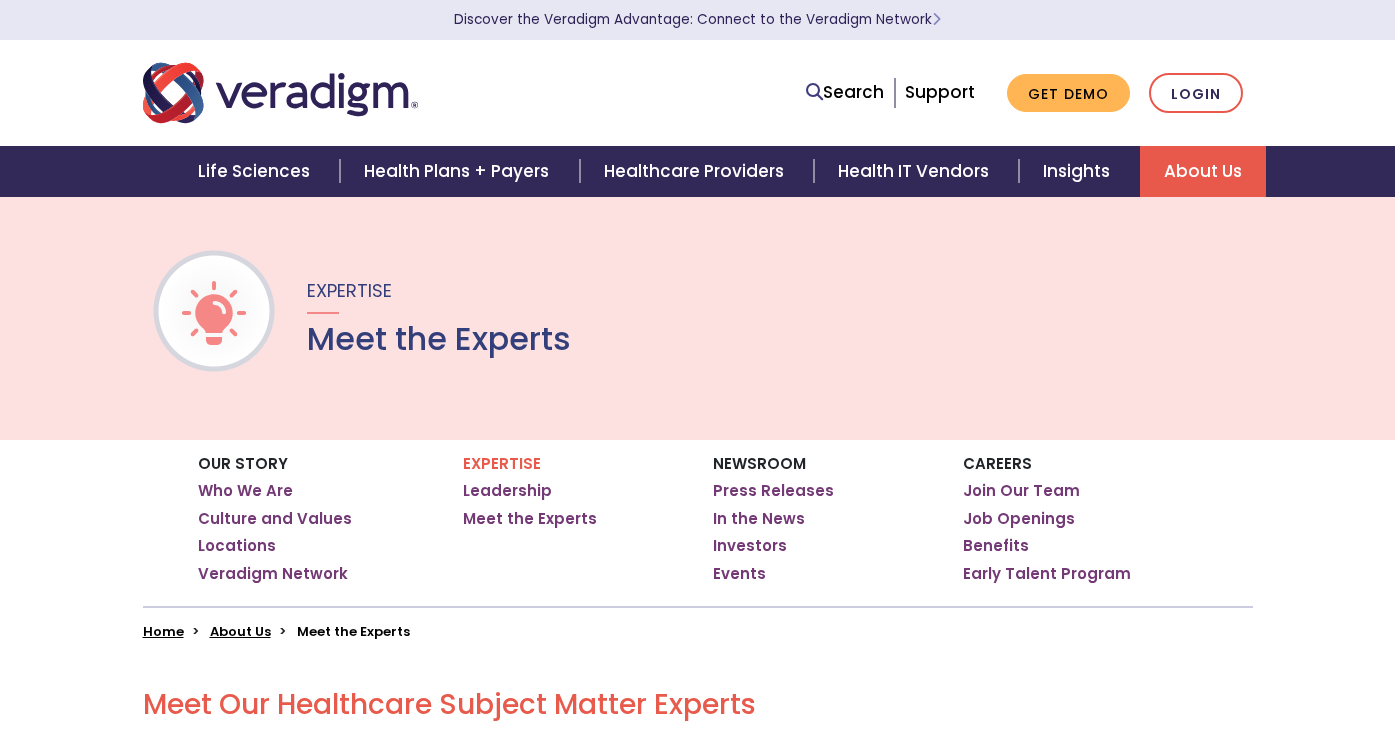 scroll, scrollTop: 0, scrollLeft: 0, axis: both 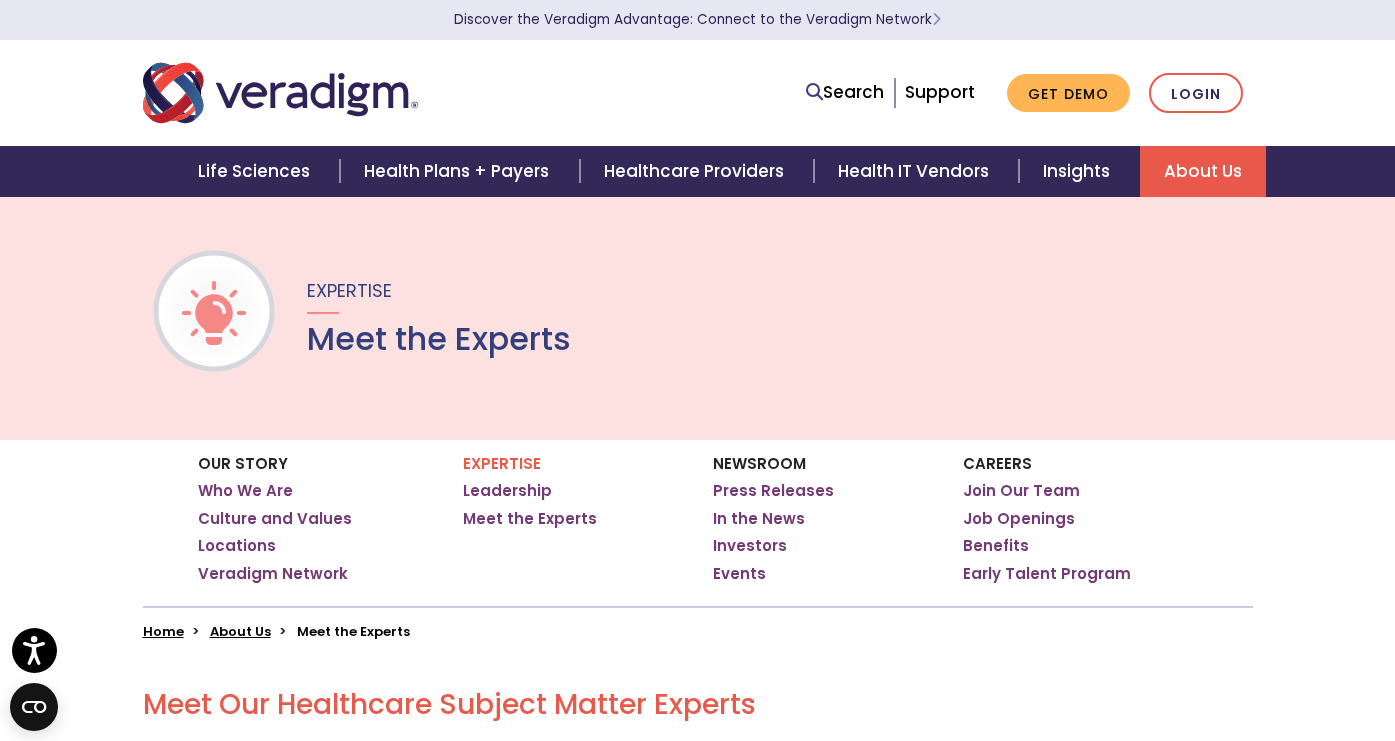 click at bounding box center (280, 93) 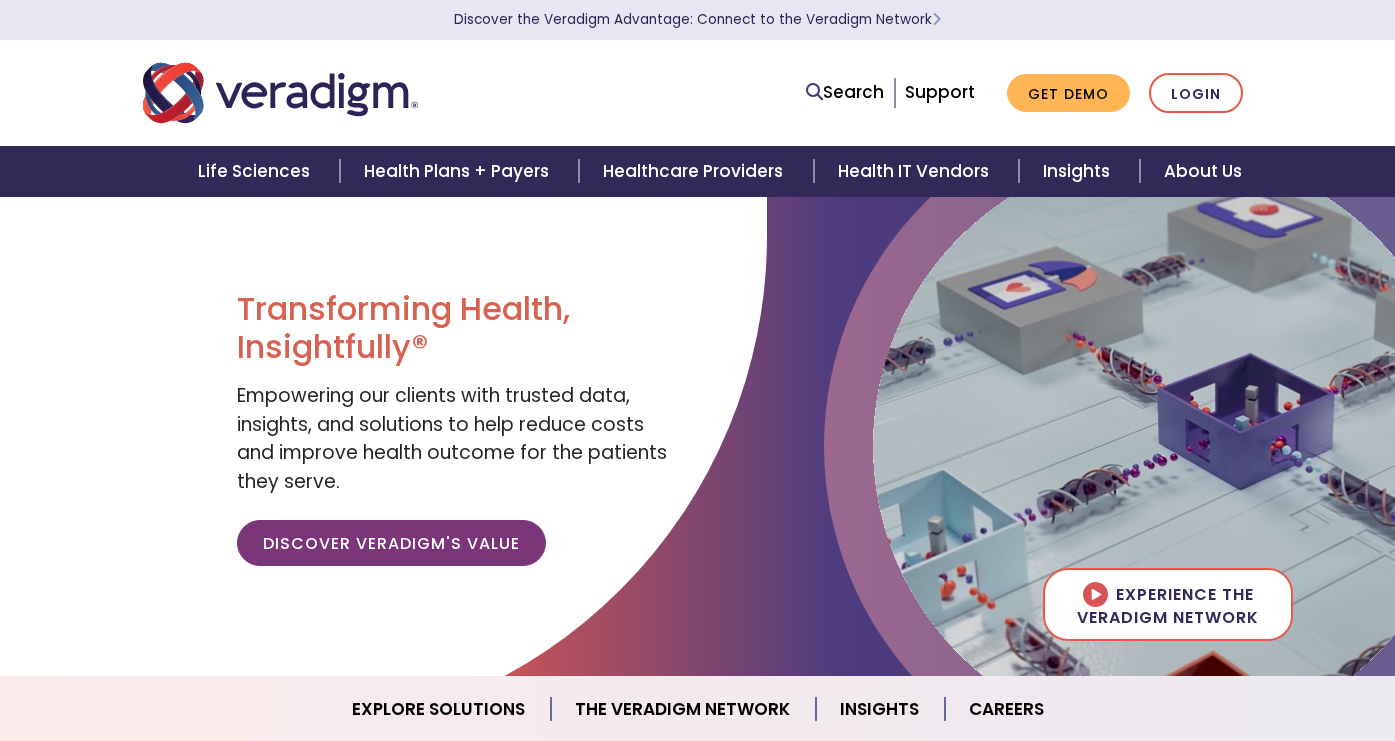 scroll, scrollTop: 0, scrollLeft: 0, axis: both 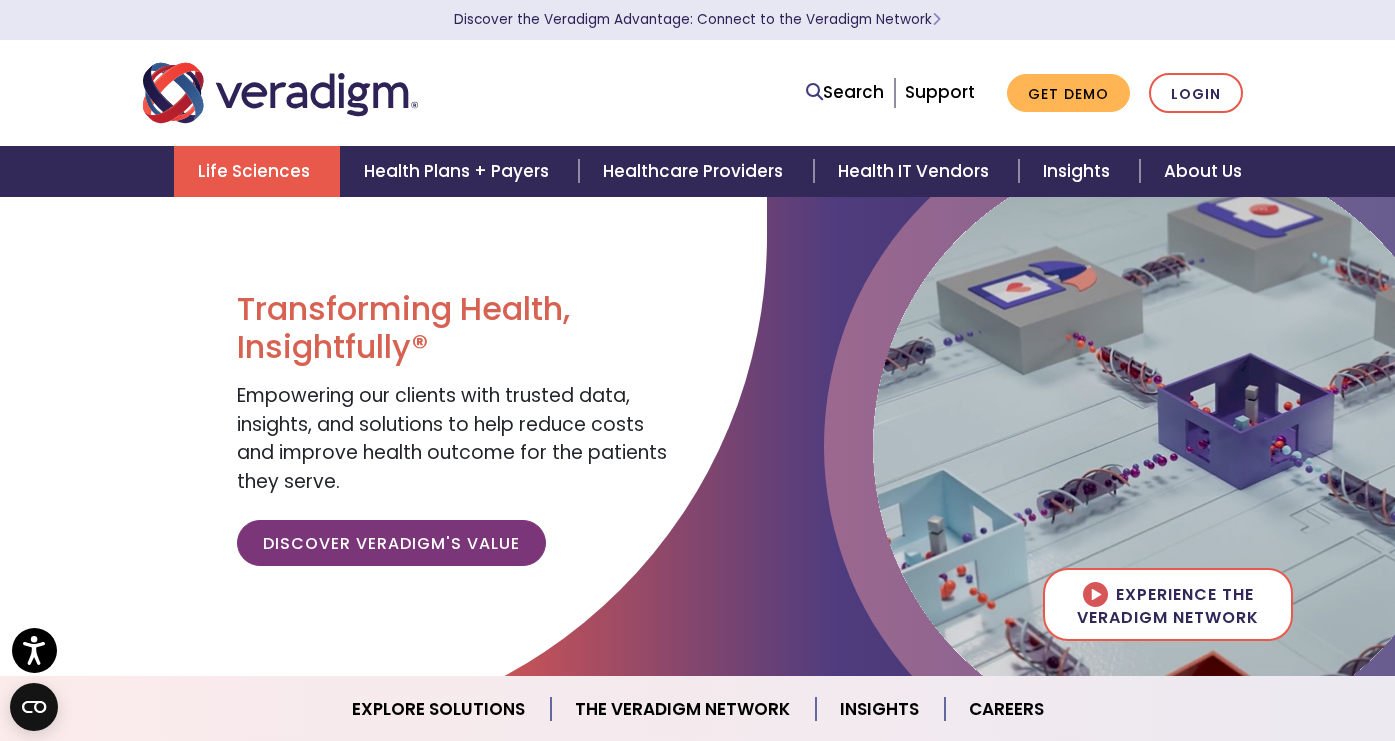 click on "Life Sciences" at bounding box center [257, 171] 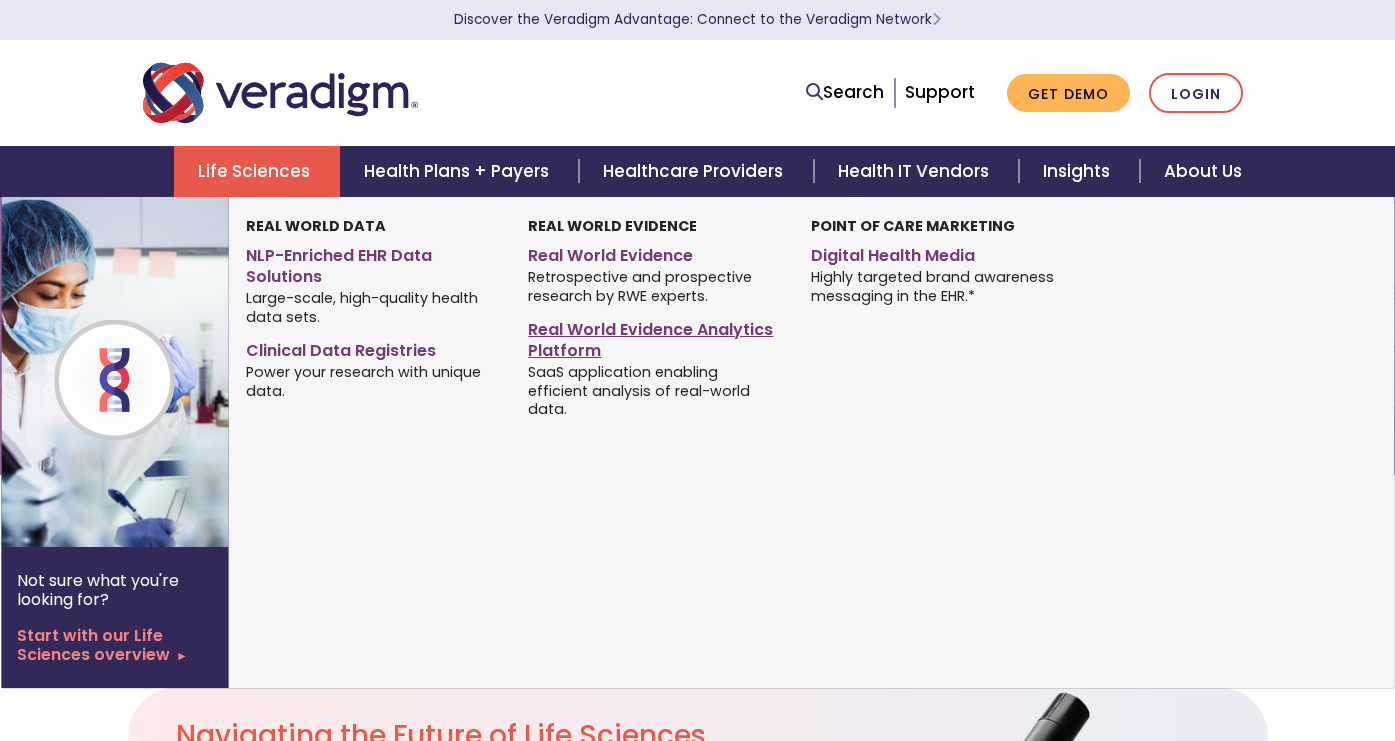 scroll, scrollTop: 0, scrollLeft: 0, axis: both 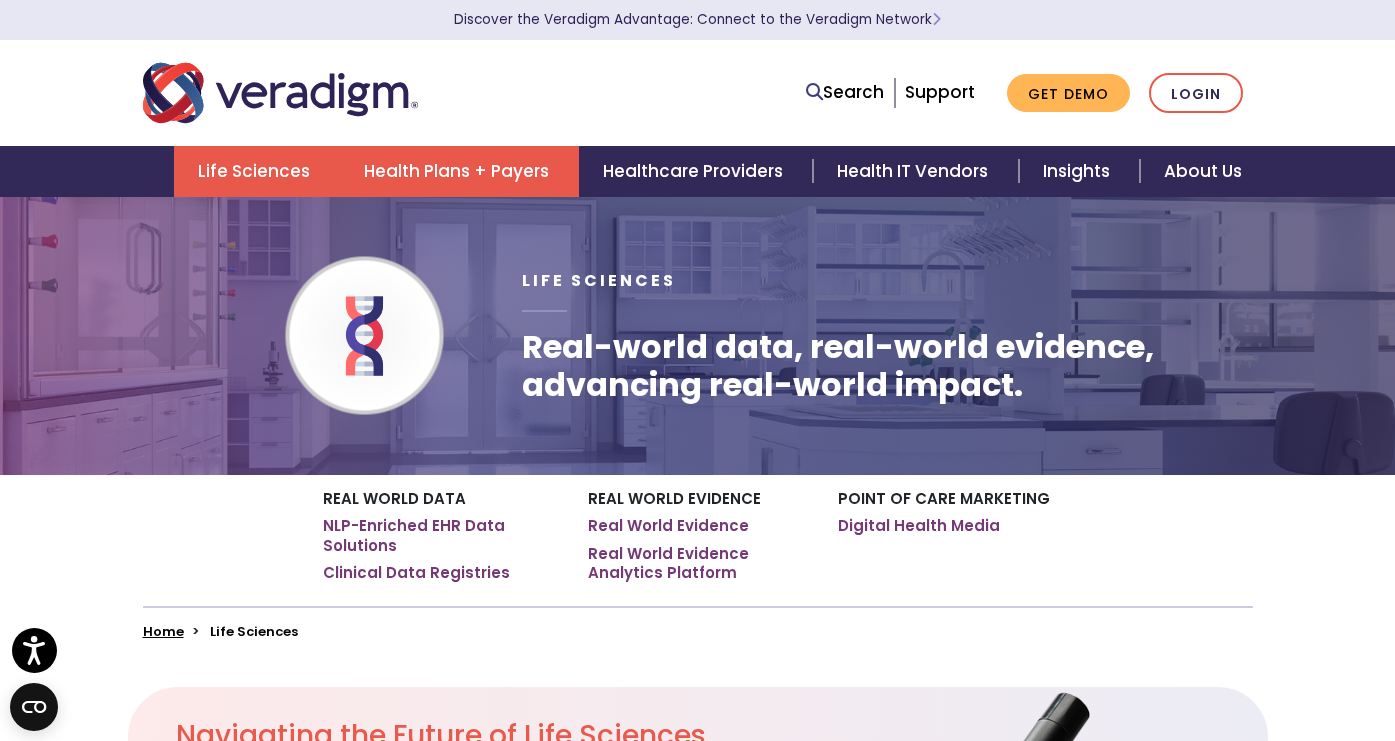 click on "Health Plans + Payers" at bounding box center [459, 171] 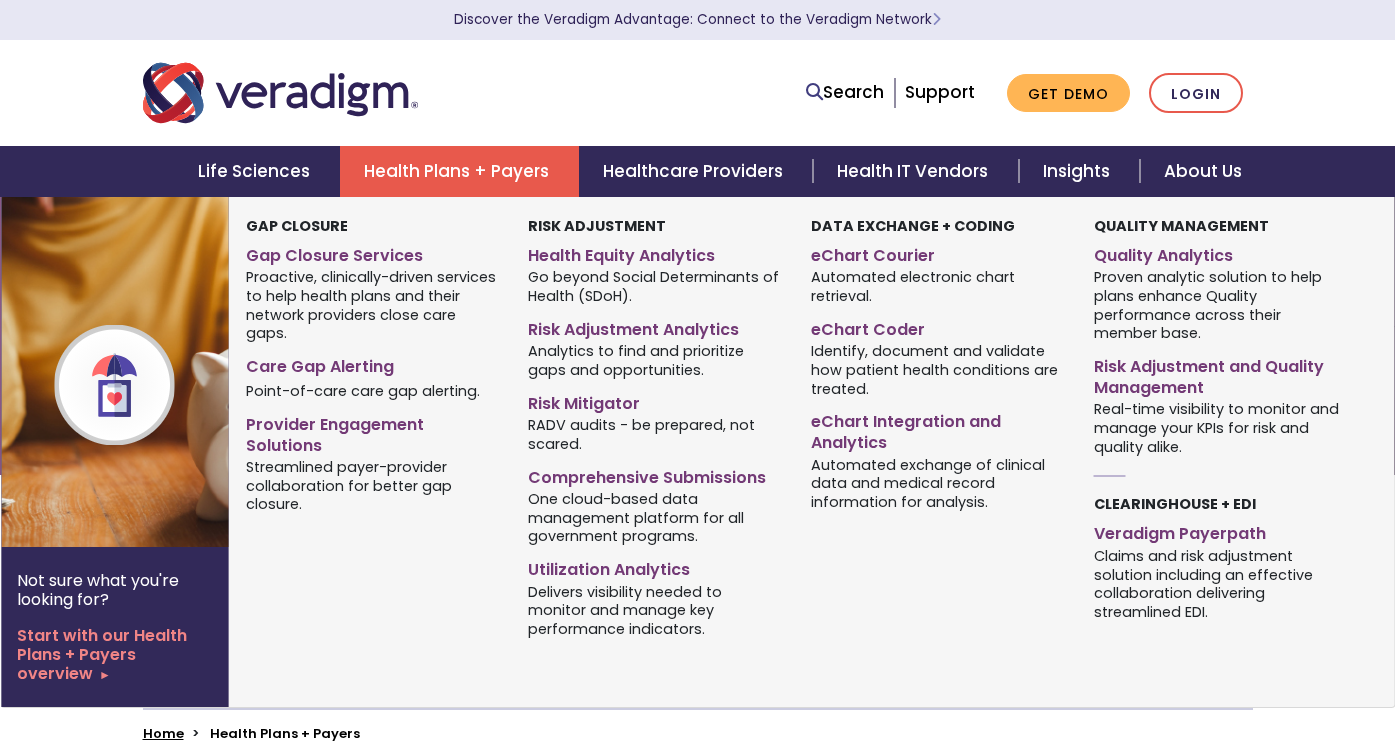 scroll, scrollTop: 0, scrollLeft: 0, axis: both 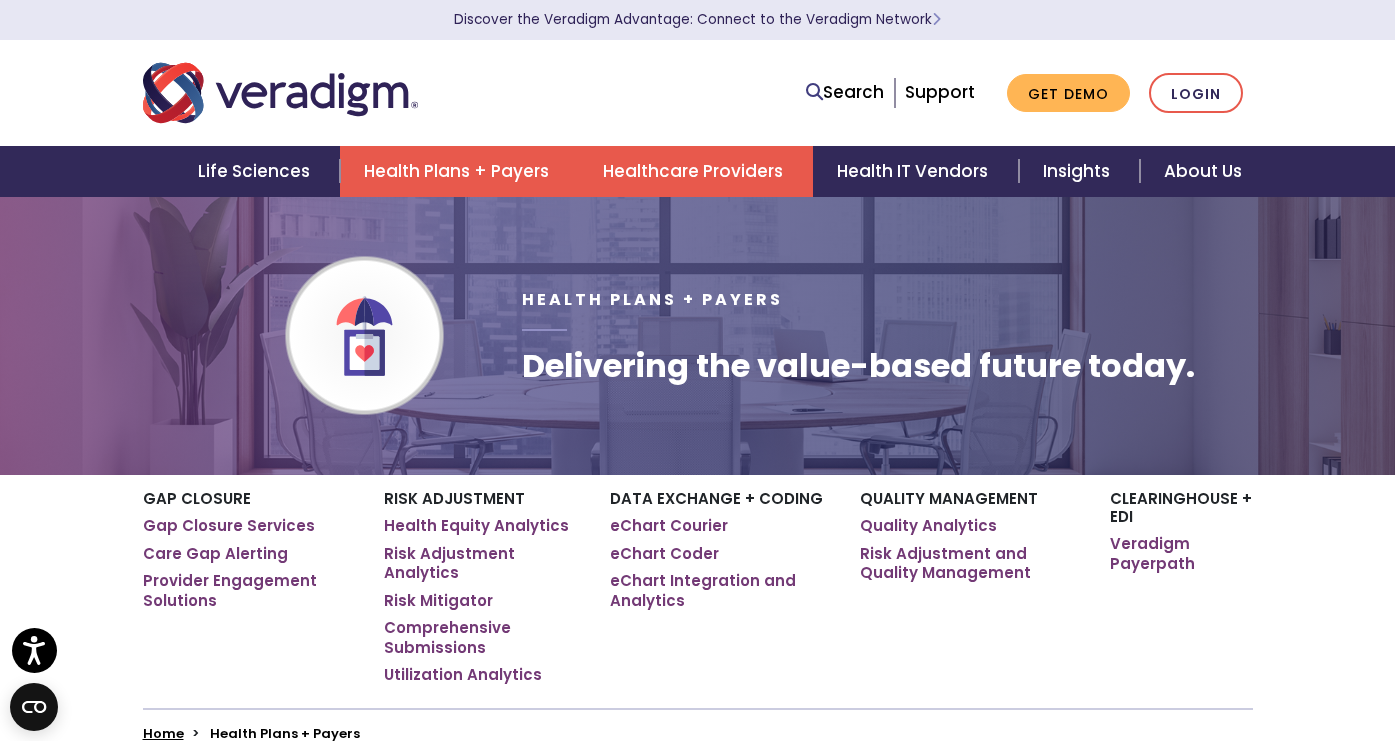 click on "Healthcare Providers" at bounding box center (696, 171) 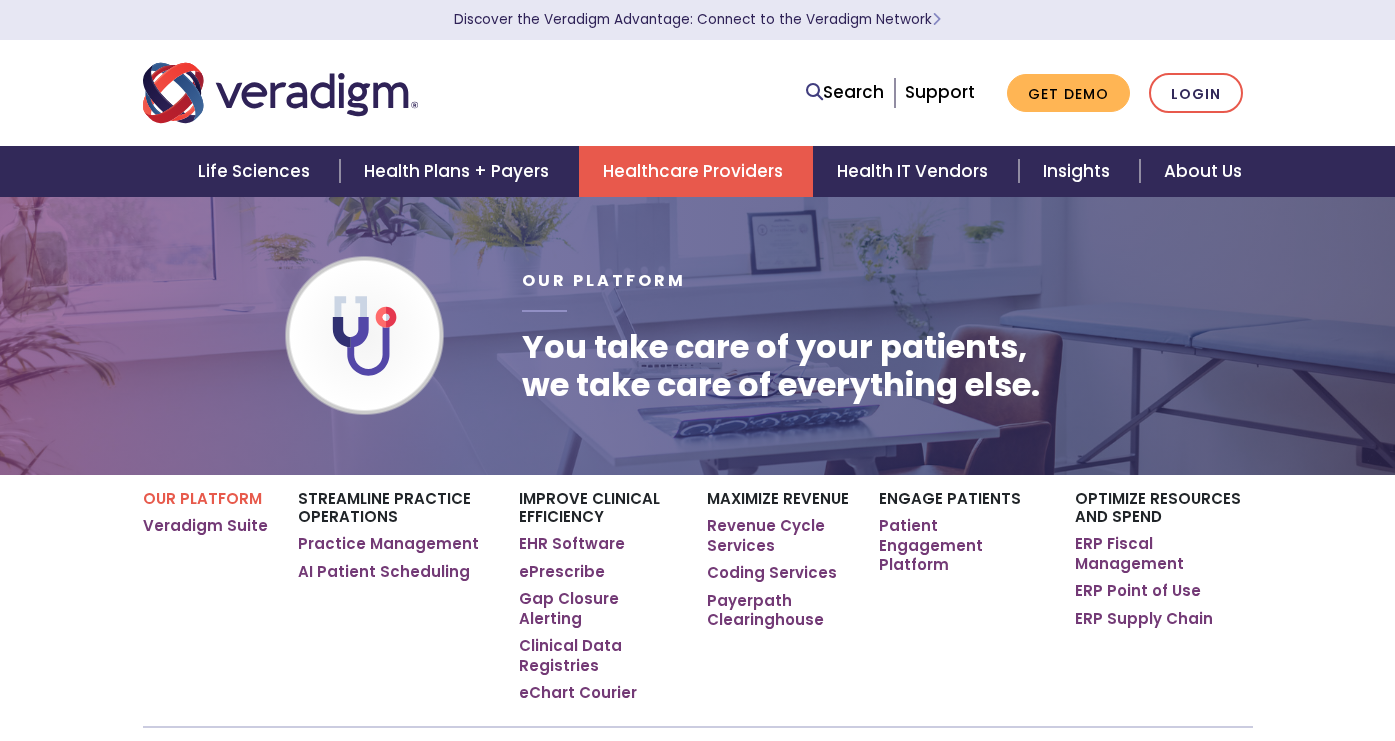 scroll, scrollTop: 0, scrollLeft: 0, axis: both 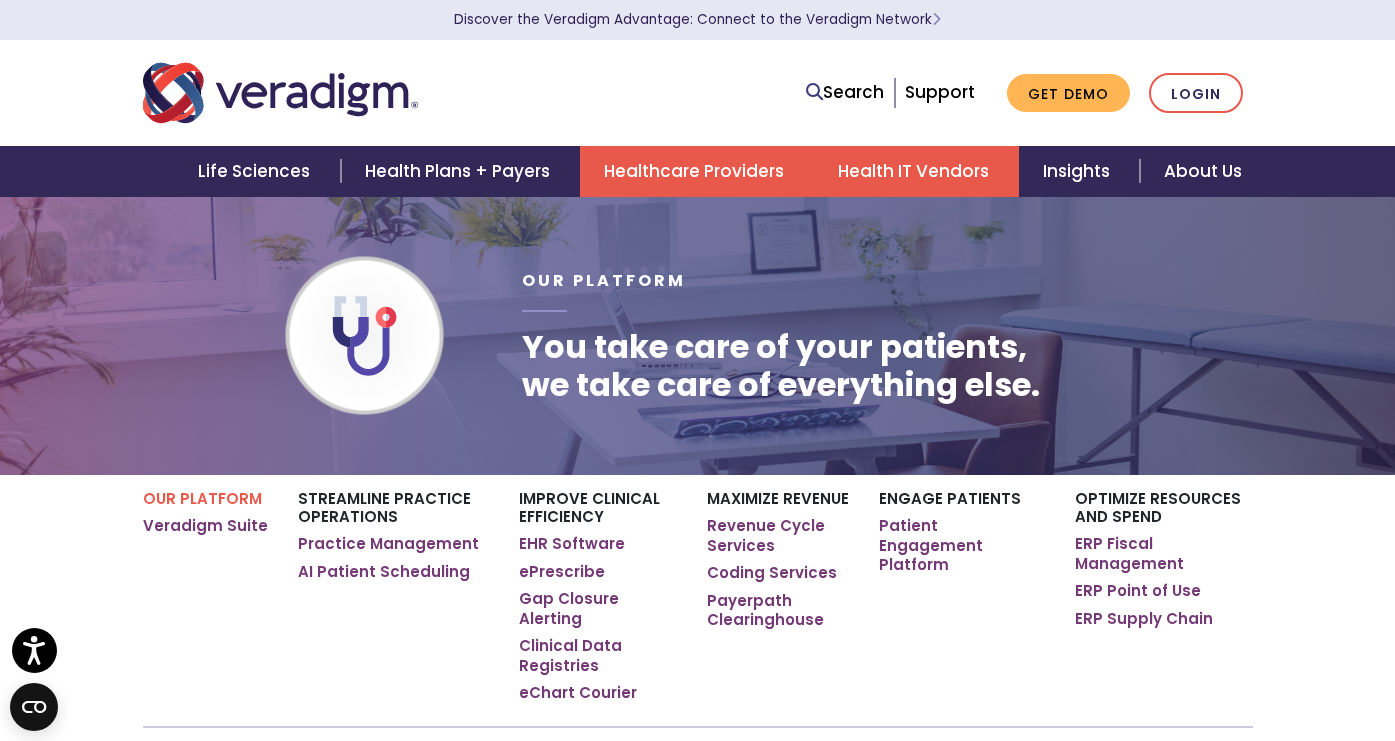 click on "Health IT Vendors" at bounding box center [916, 171] 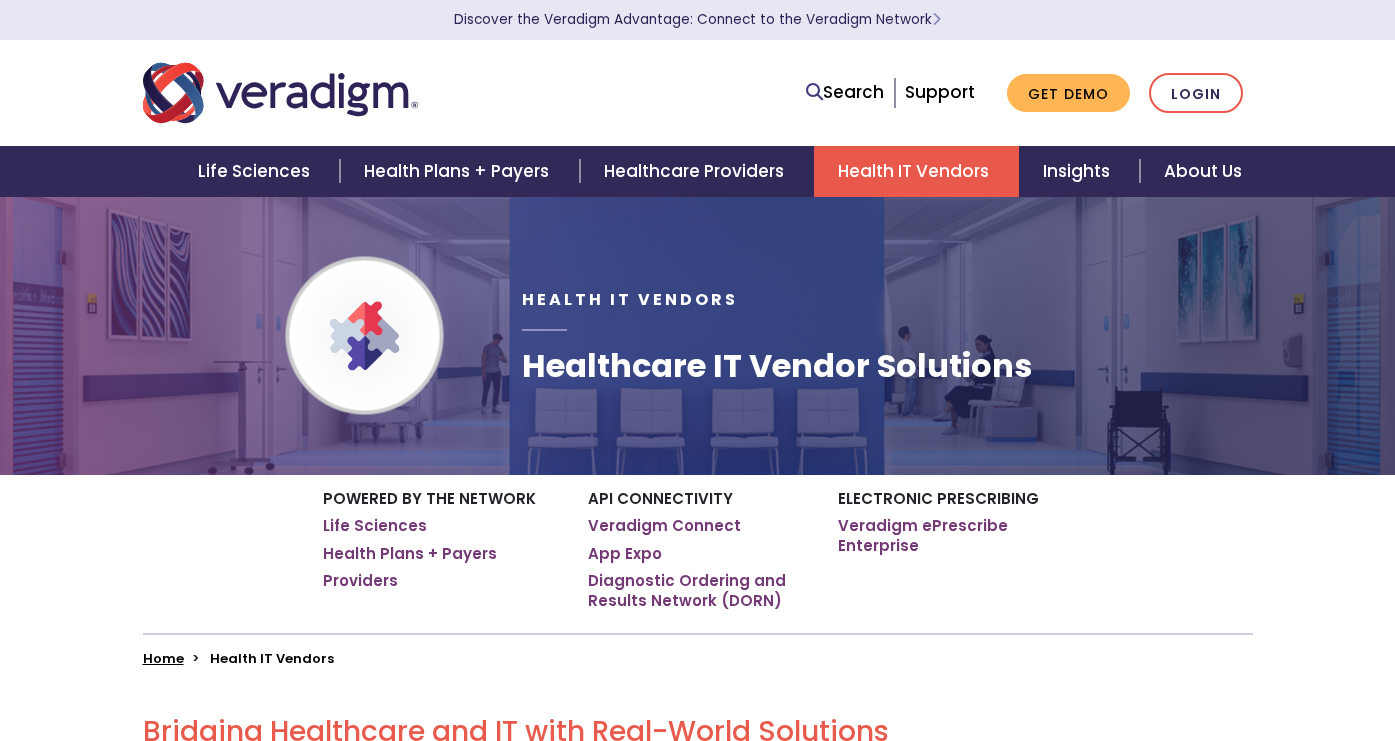 scroll, scrollTop: 0, scrollLeft: 0, axis: both 